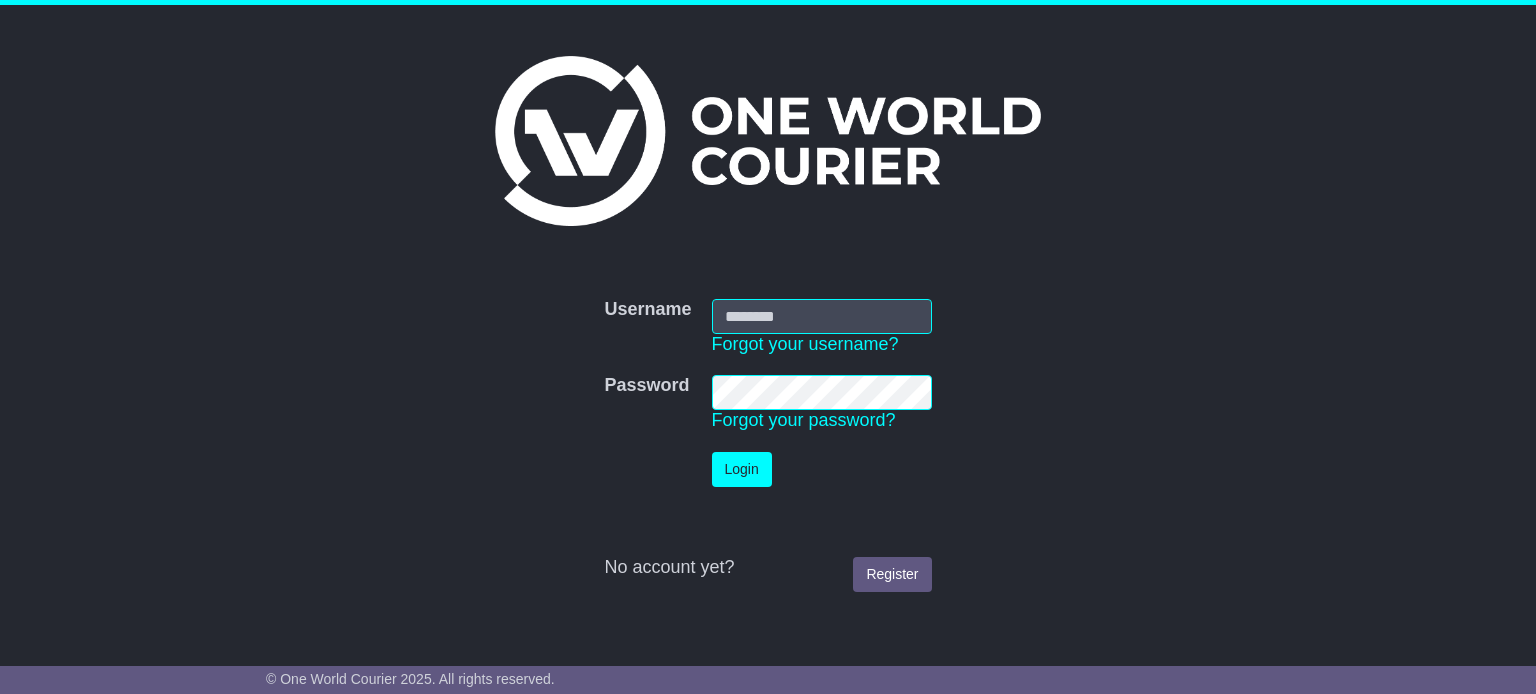 scroll, scrollTop: 0, scrollLeft: 0, axis: both 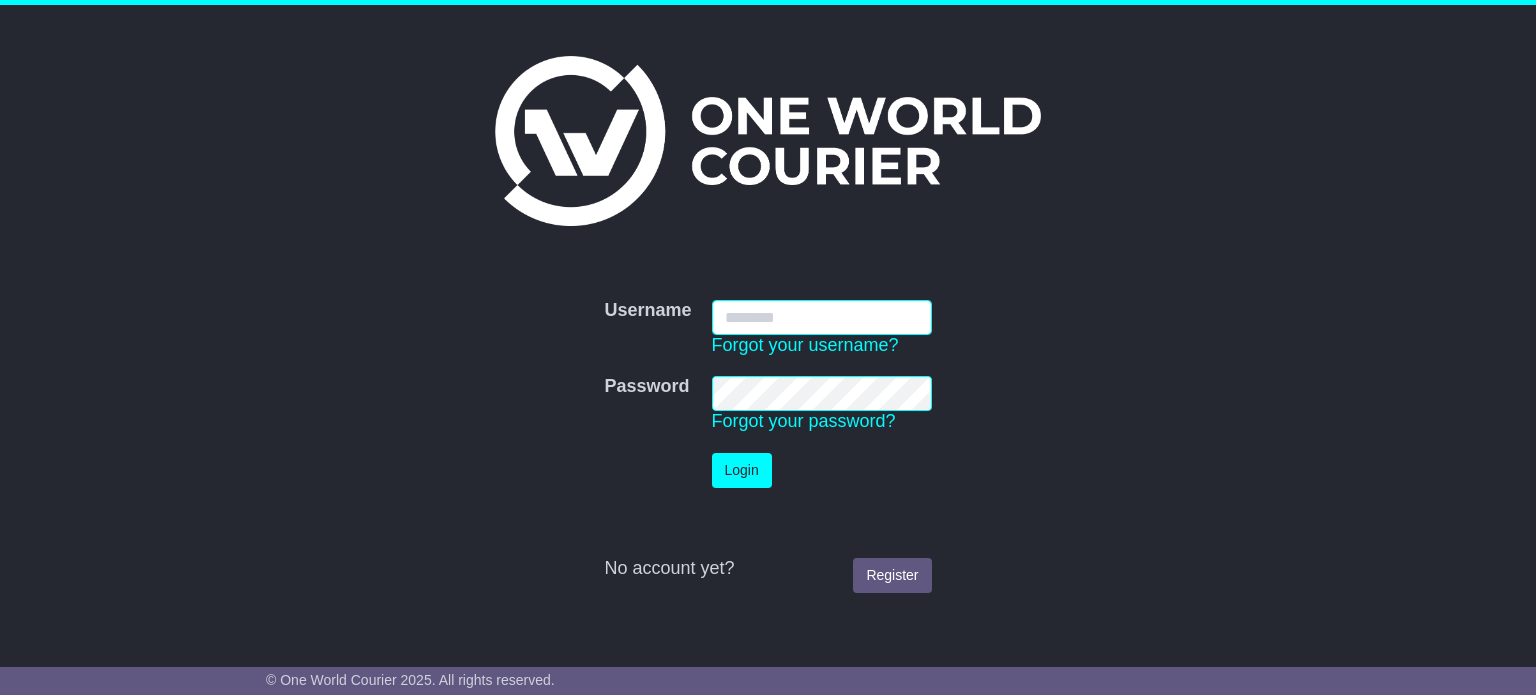 click on "Username" at bounding box center (822, 317) 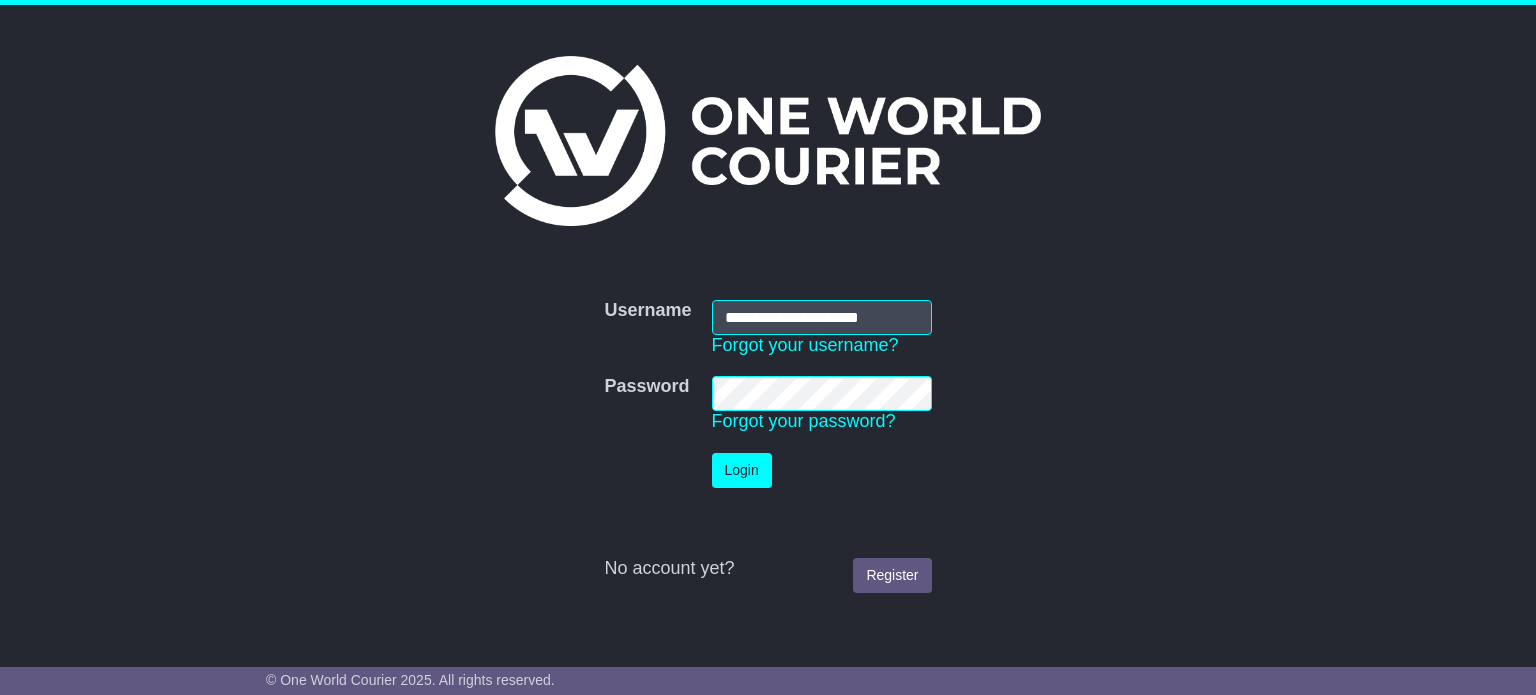 click on "Password
Forgot your password?" at bounding box center (822, 404) 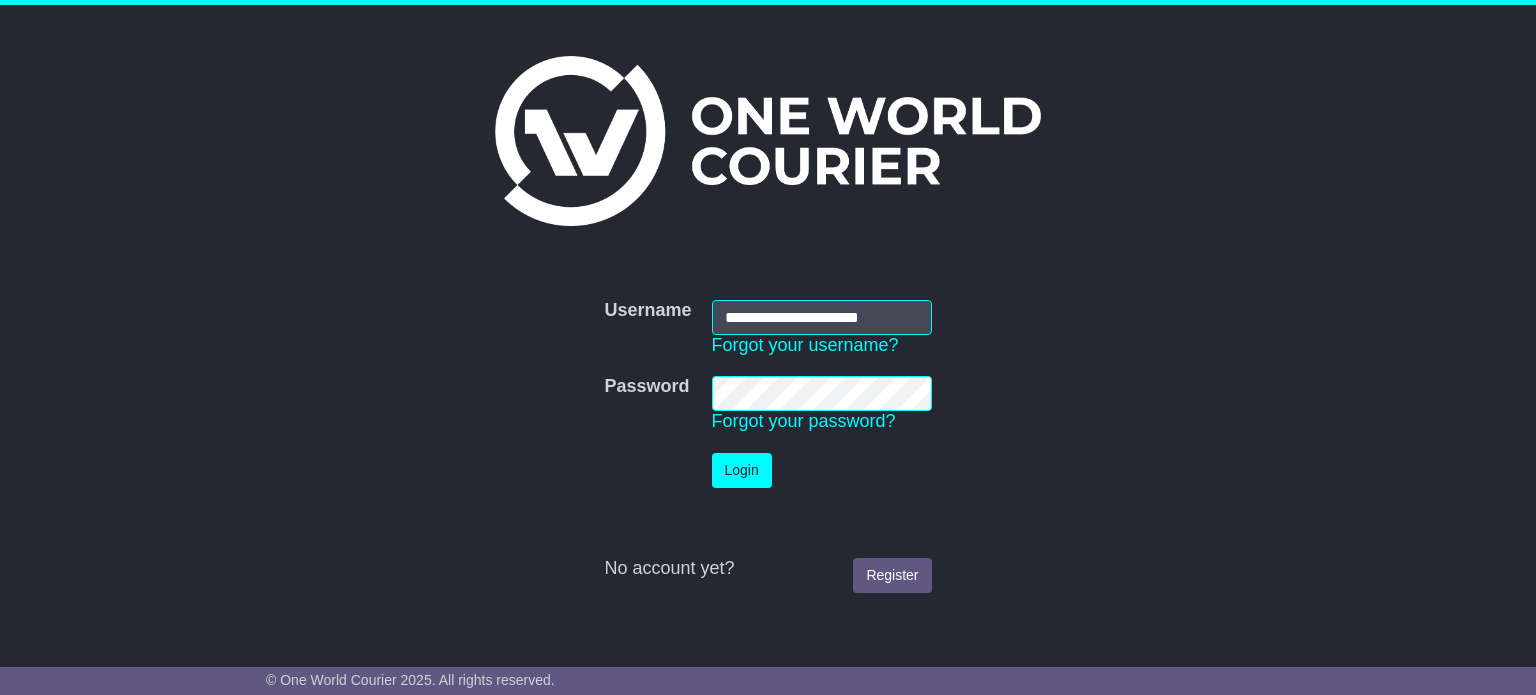 click on "Login" at bounding box center (742, 470) 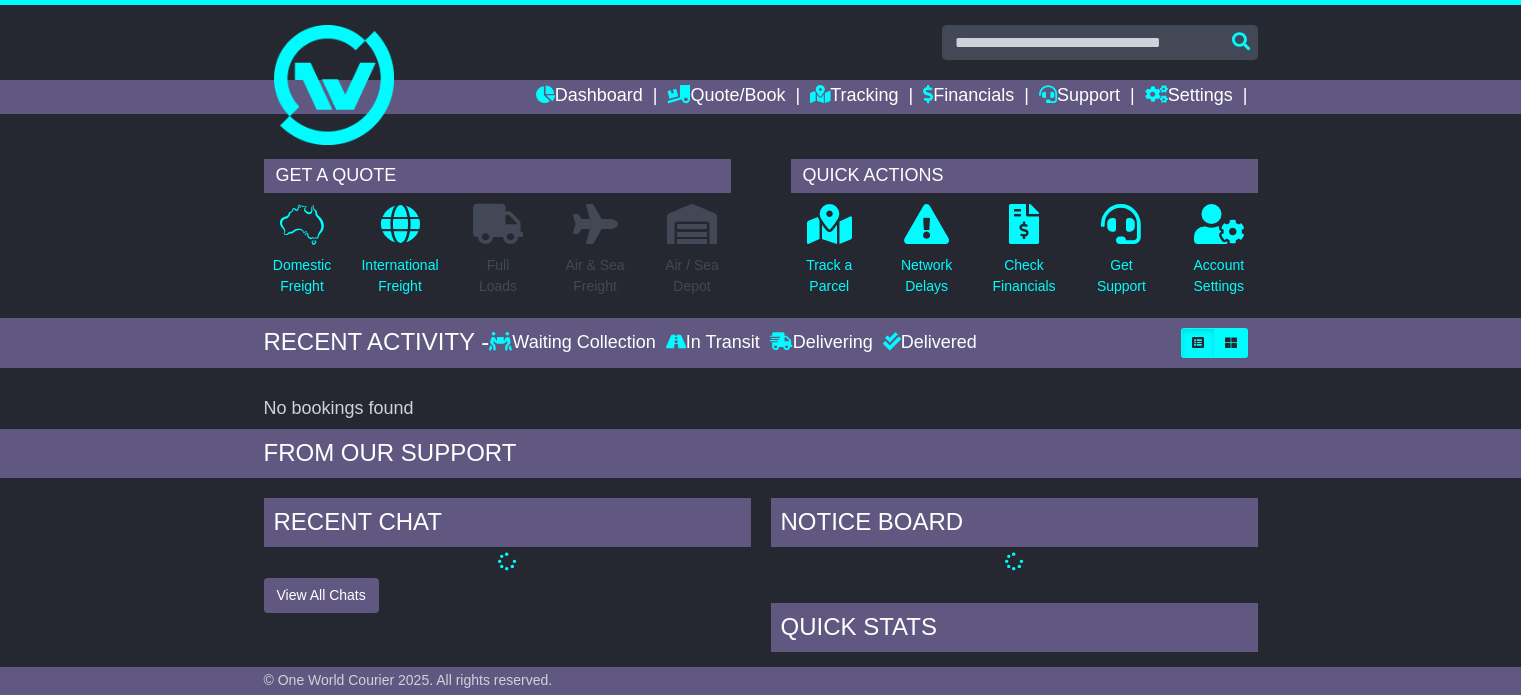 scroll, scrollTop: 0, scrollLeft: 0, axis: both 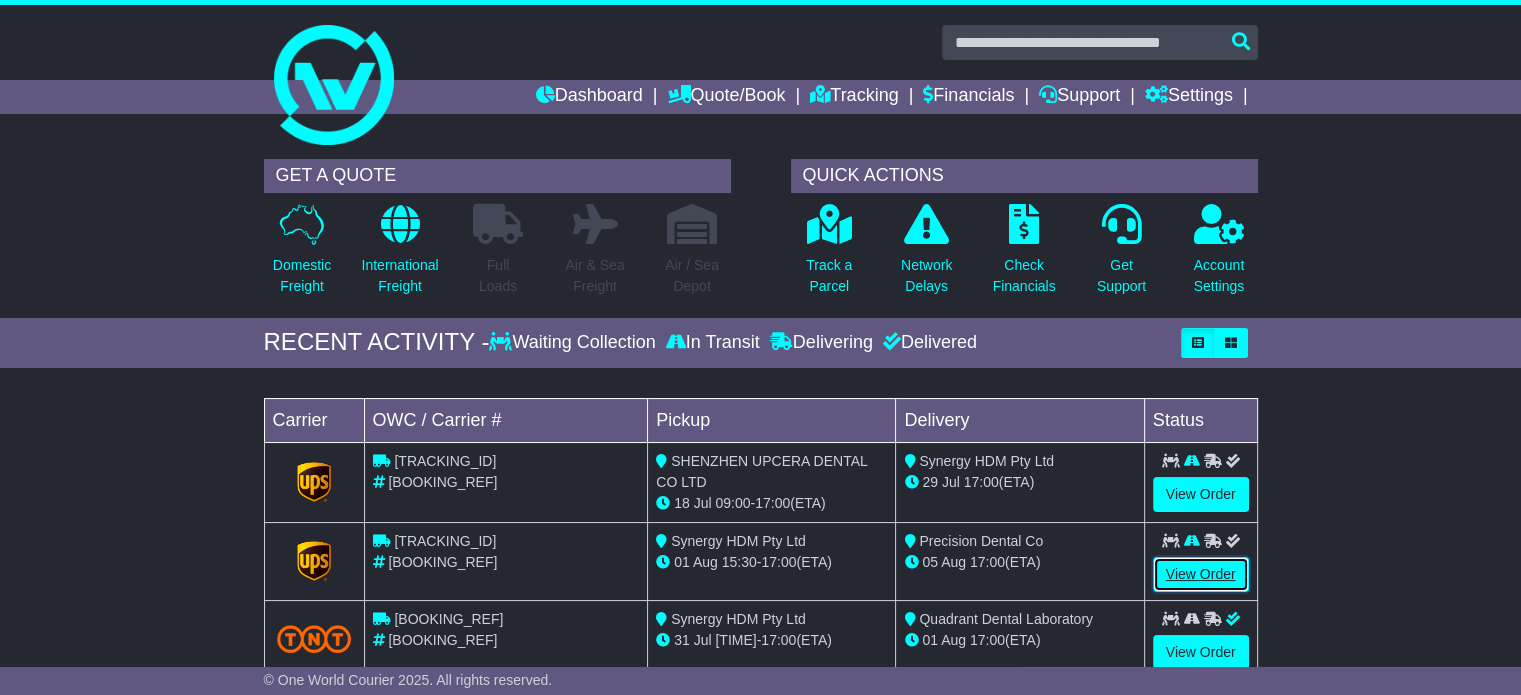 click on "View Order" at bounding box center (1201, 574) 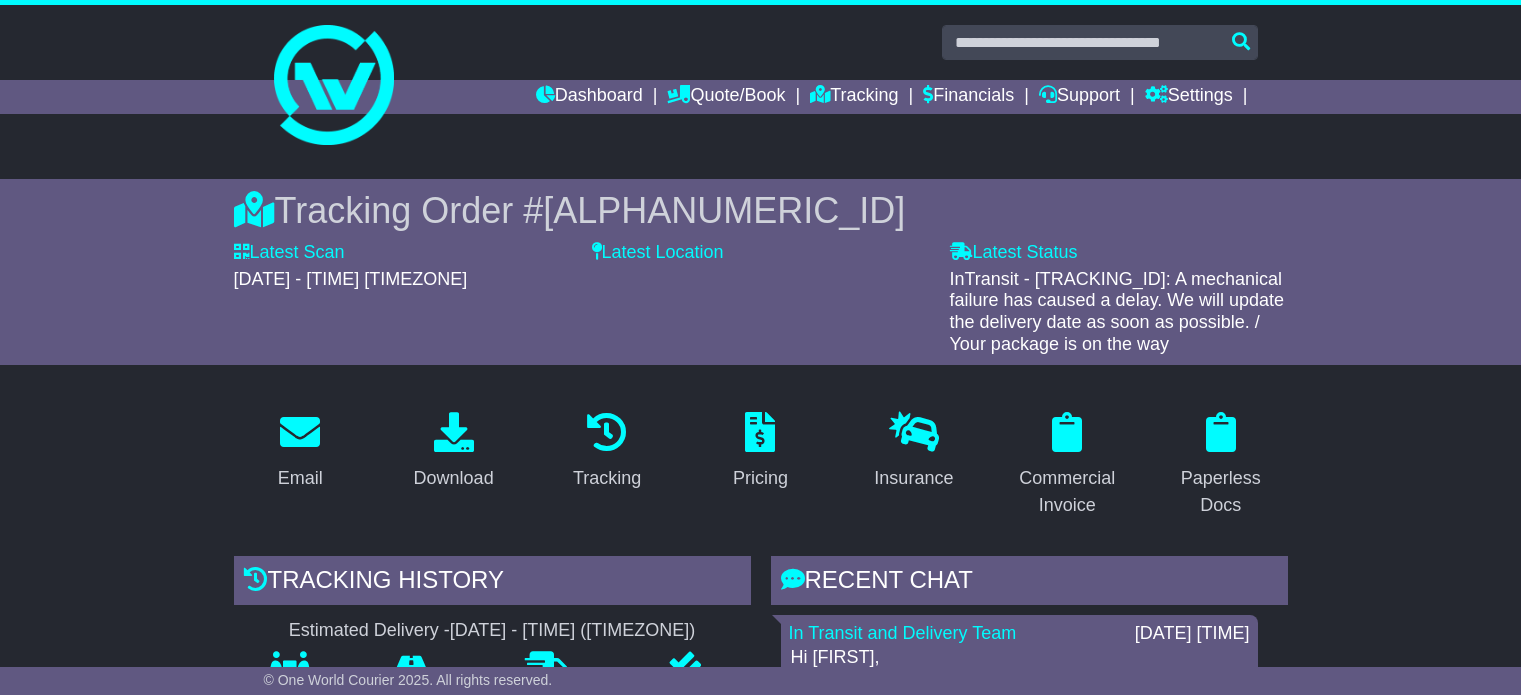 scroll, scrollTop: 0, scrollLeft: 0, axis: both 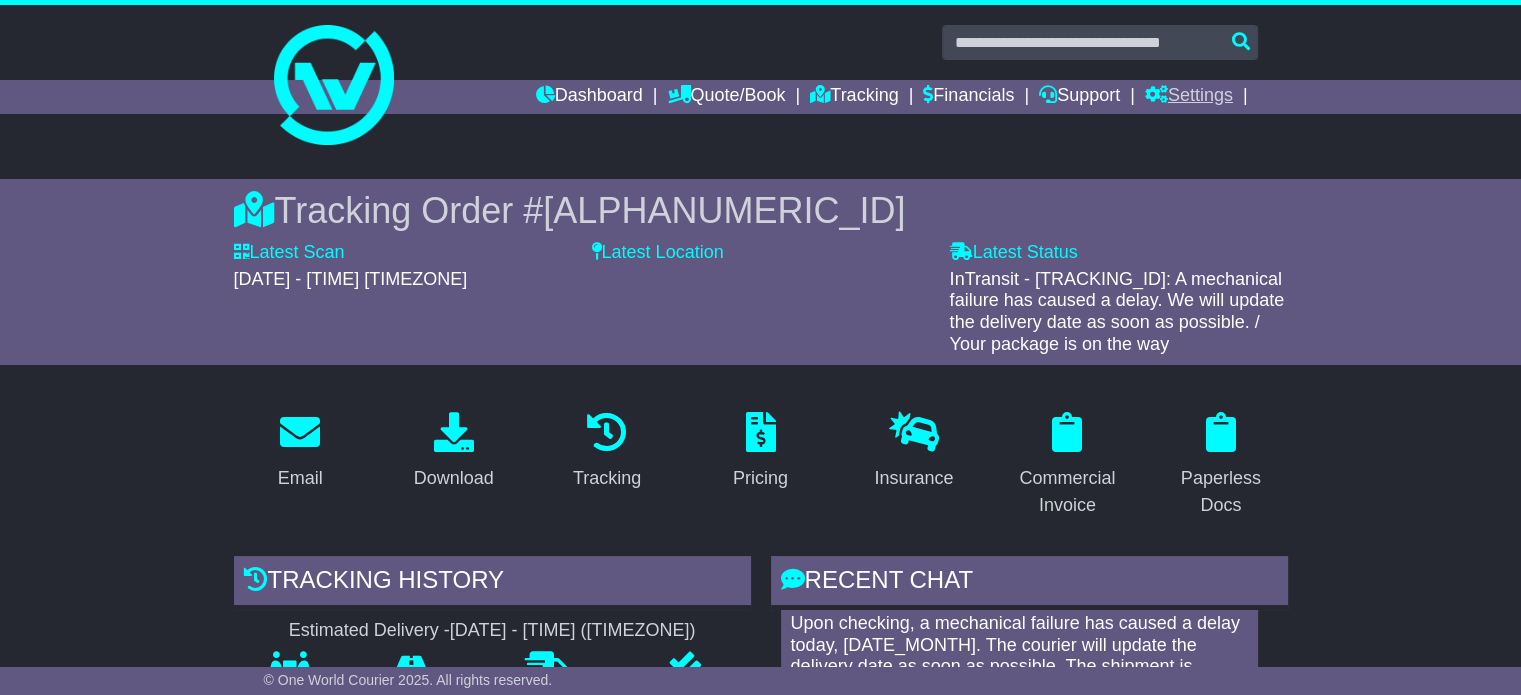 drag, startPoint x: 1198, startPoint y: 91, endPoint x: 1191, endPoint y: 106, distance: 16.552946 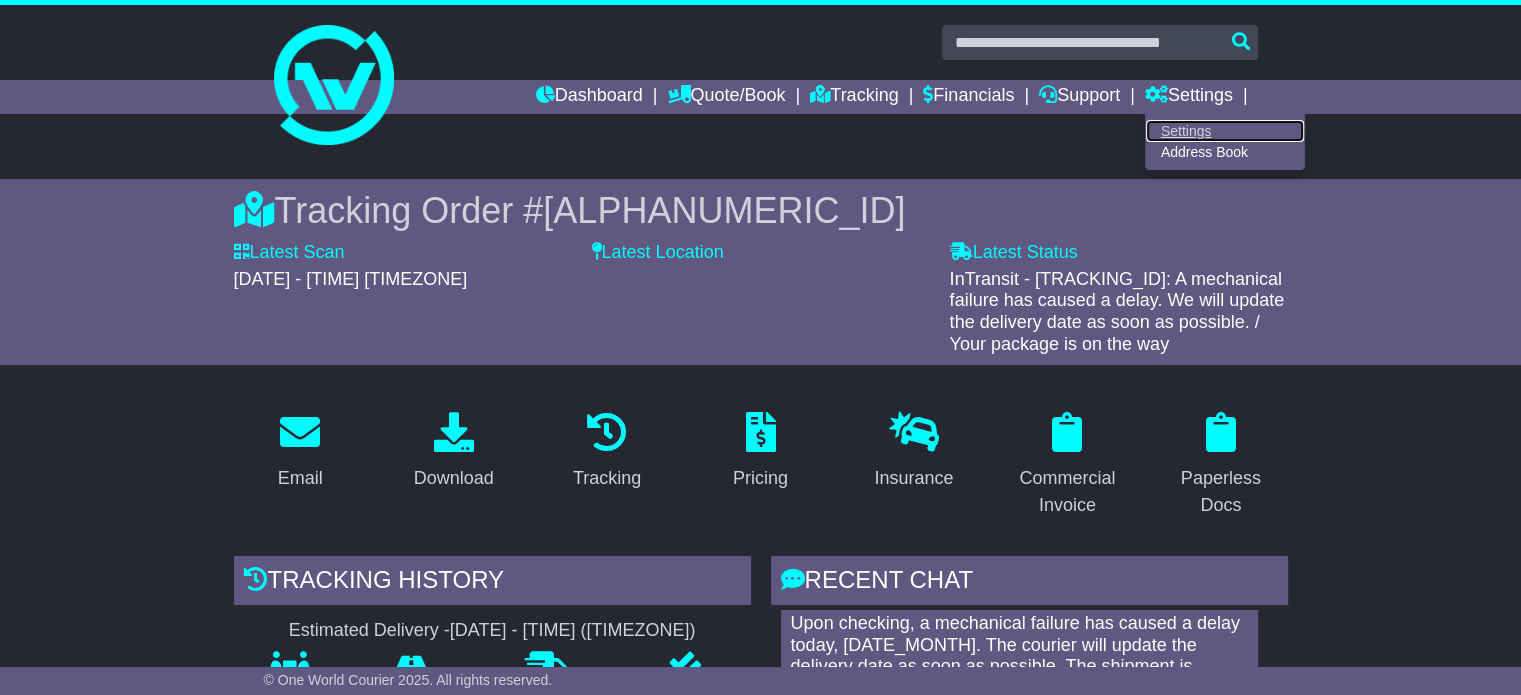 click on "Settings" at bounding box center [1225, 131] 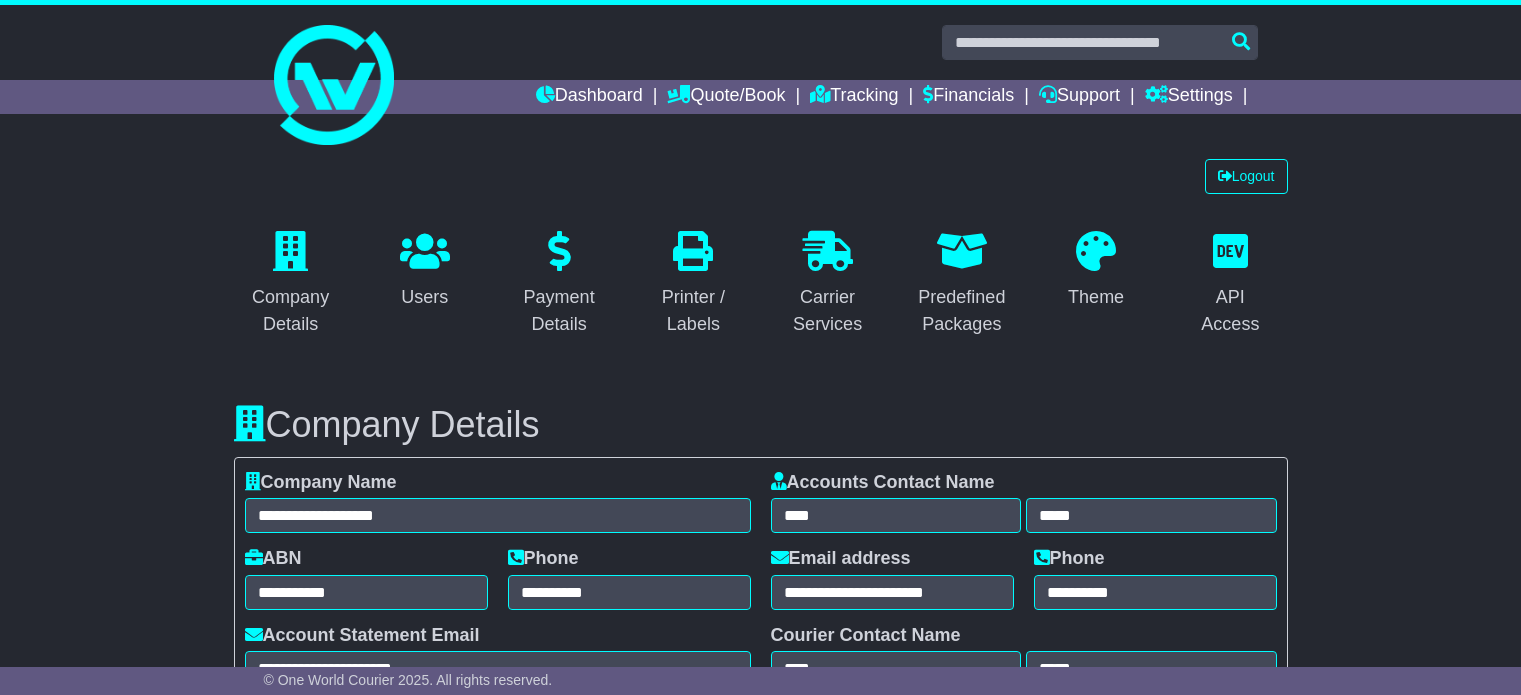 select on "**********" 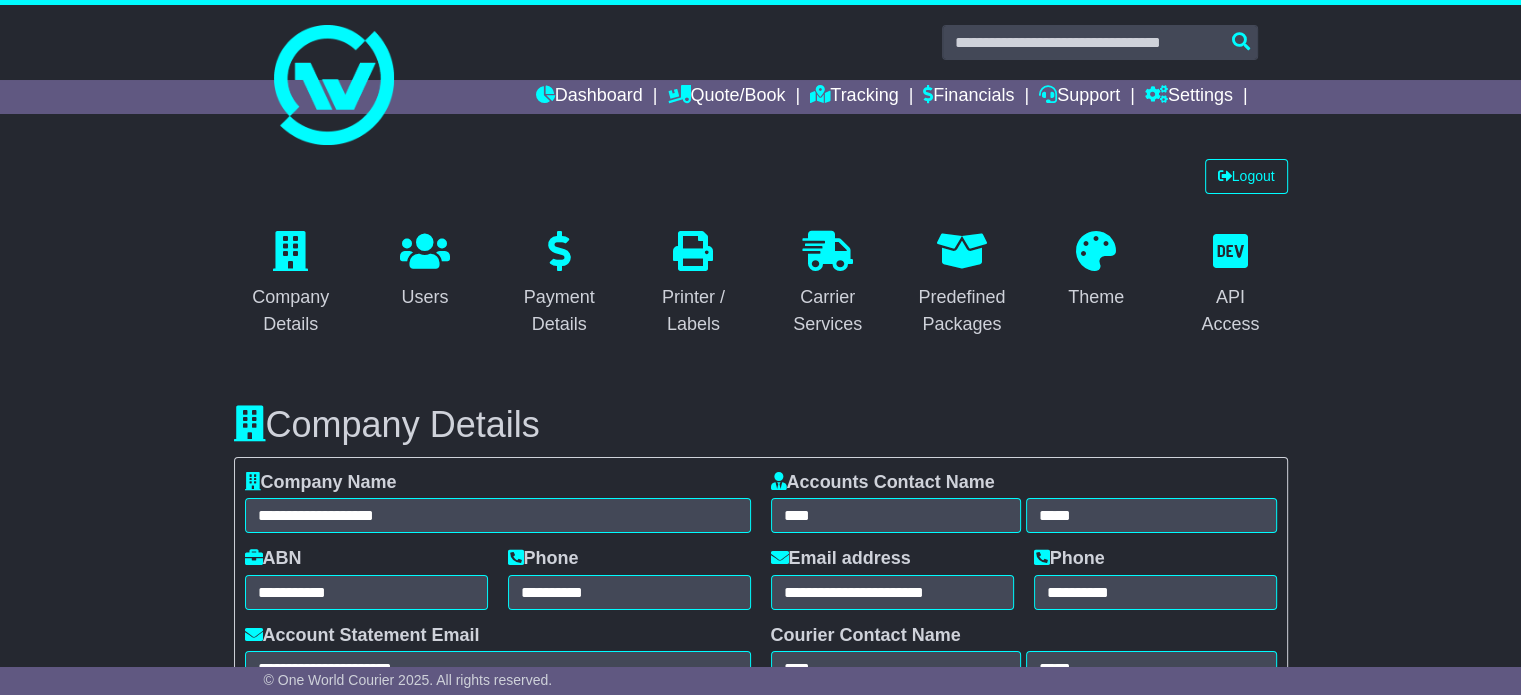 scroll, scrollTop: 0, scrollLeft: 0, axis: both 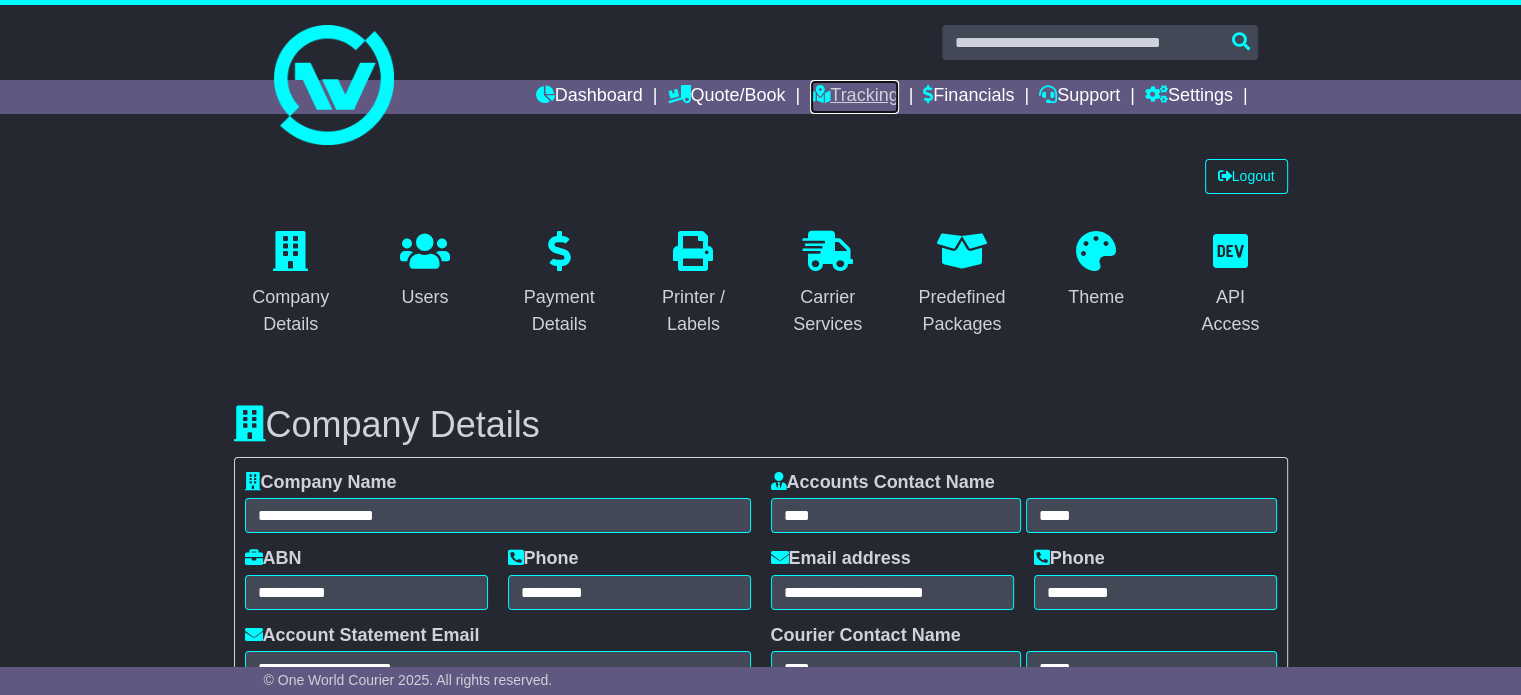 click on "Tracking" at bounding box center (854, 97) 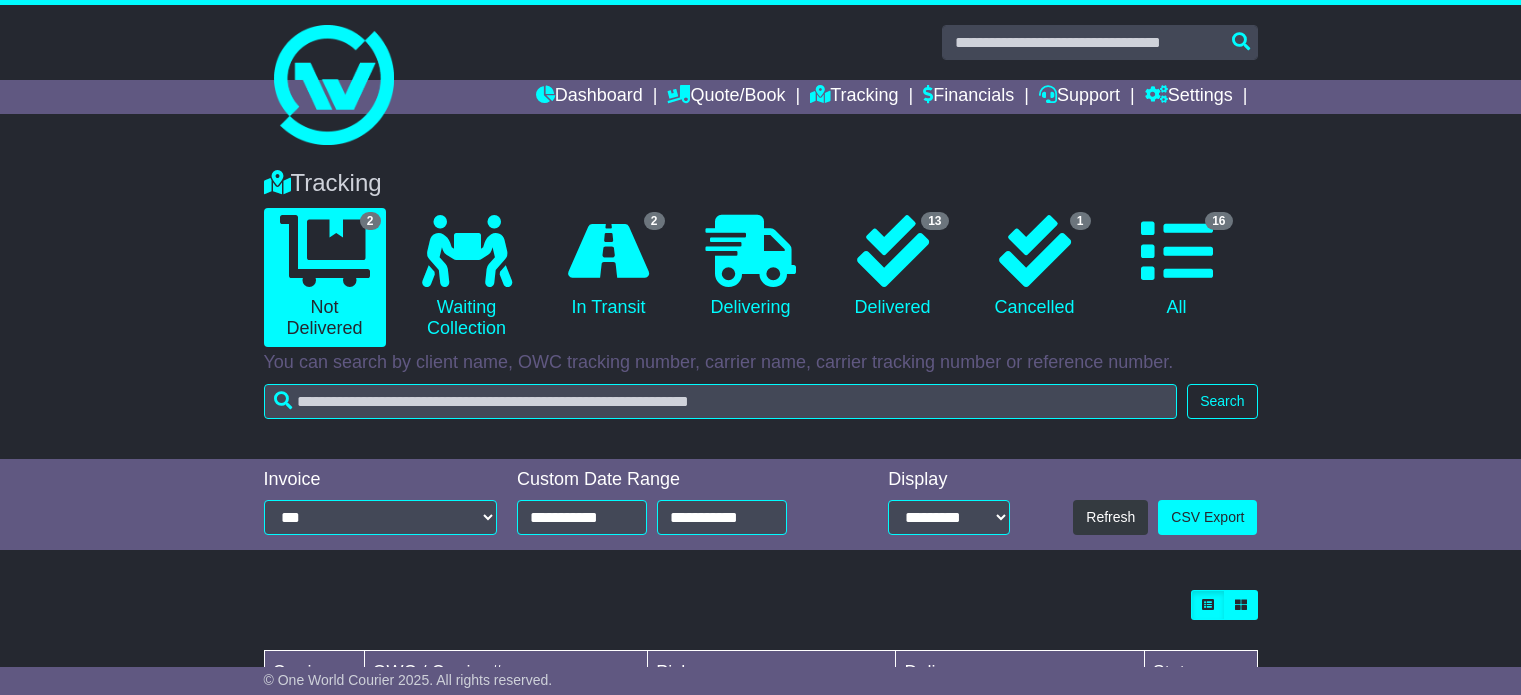 scroll, scrollTop: 66, scrollLeft: 0, axis: vertical 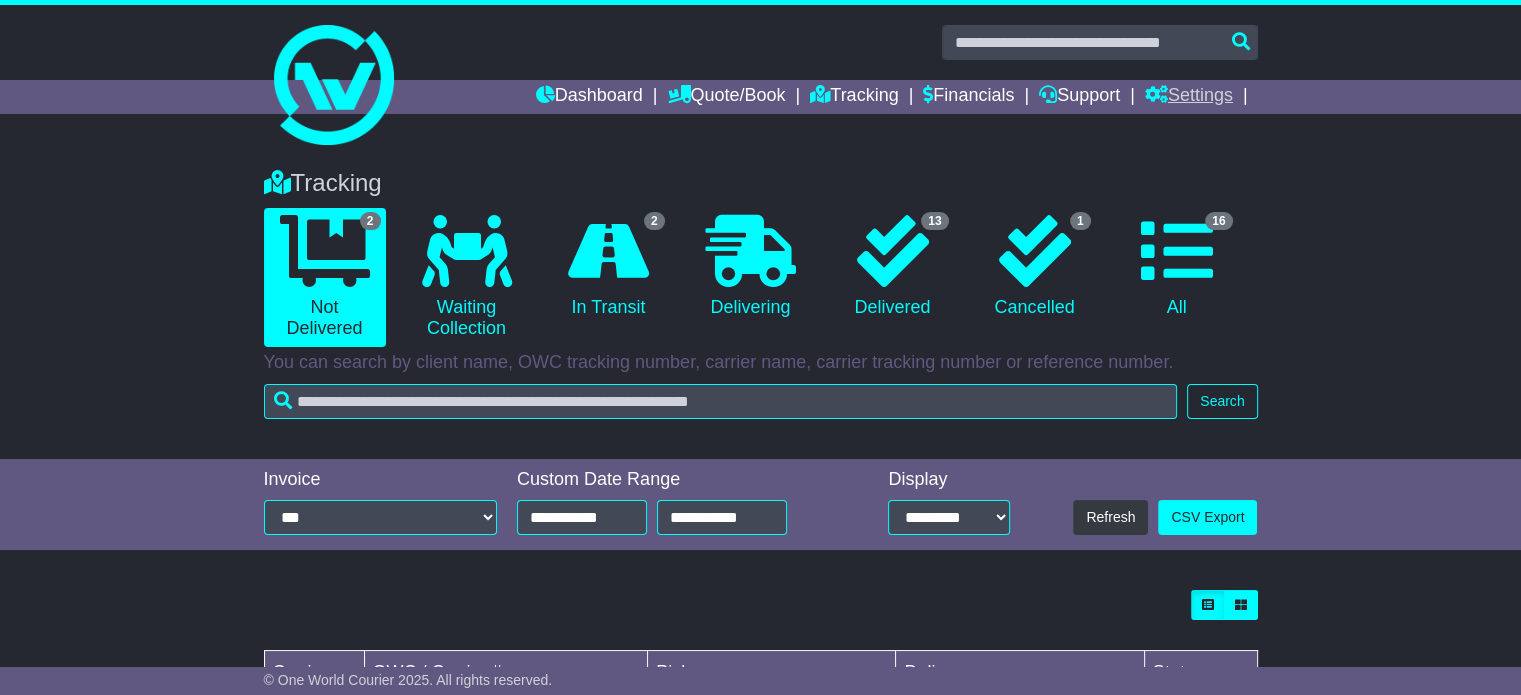 click on "Settings" at bounding box center [1189, 97] 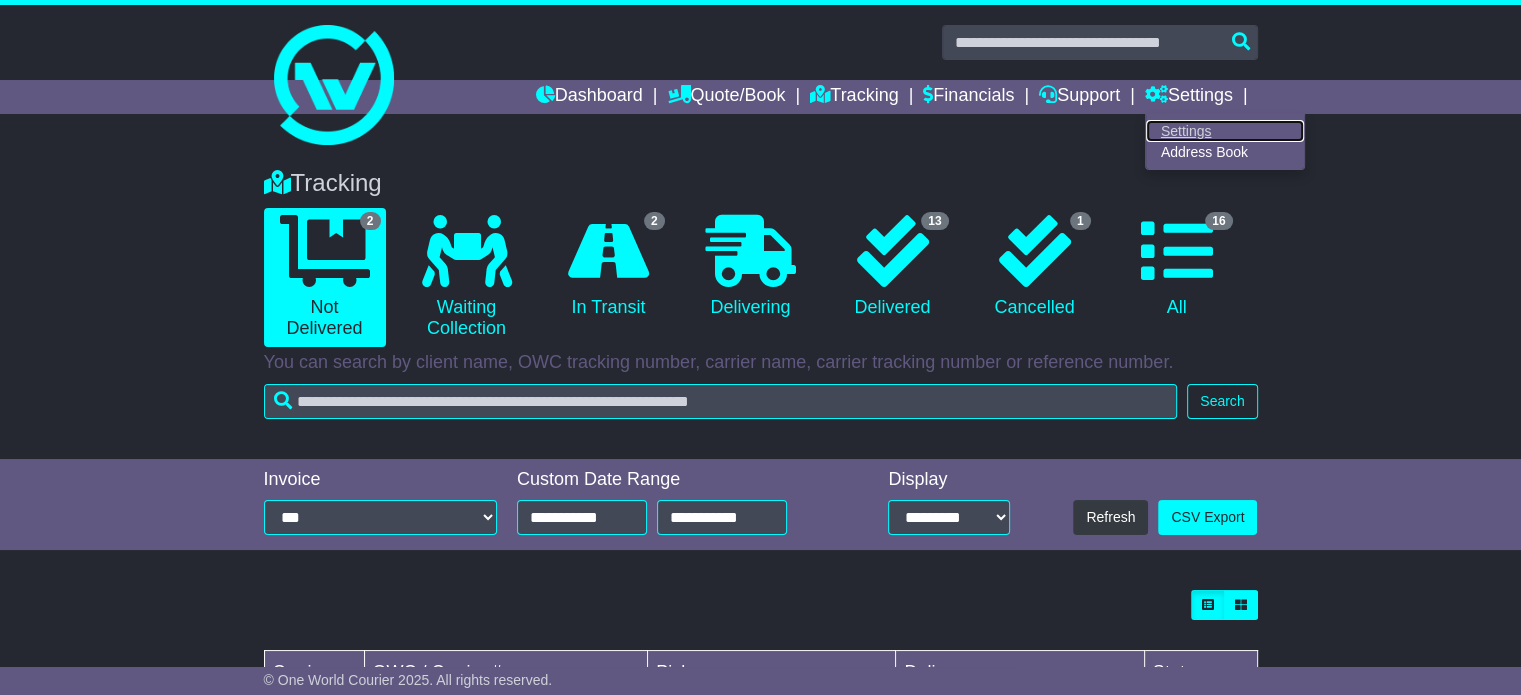 click on "Settings" at bounding box center (1225, 131) 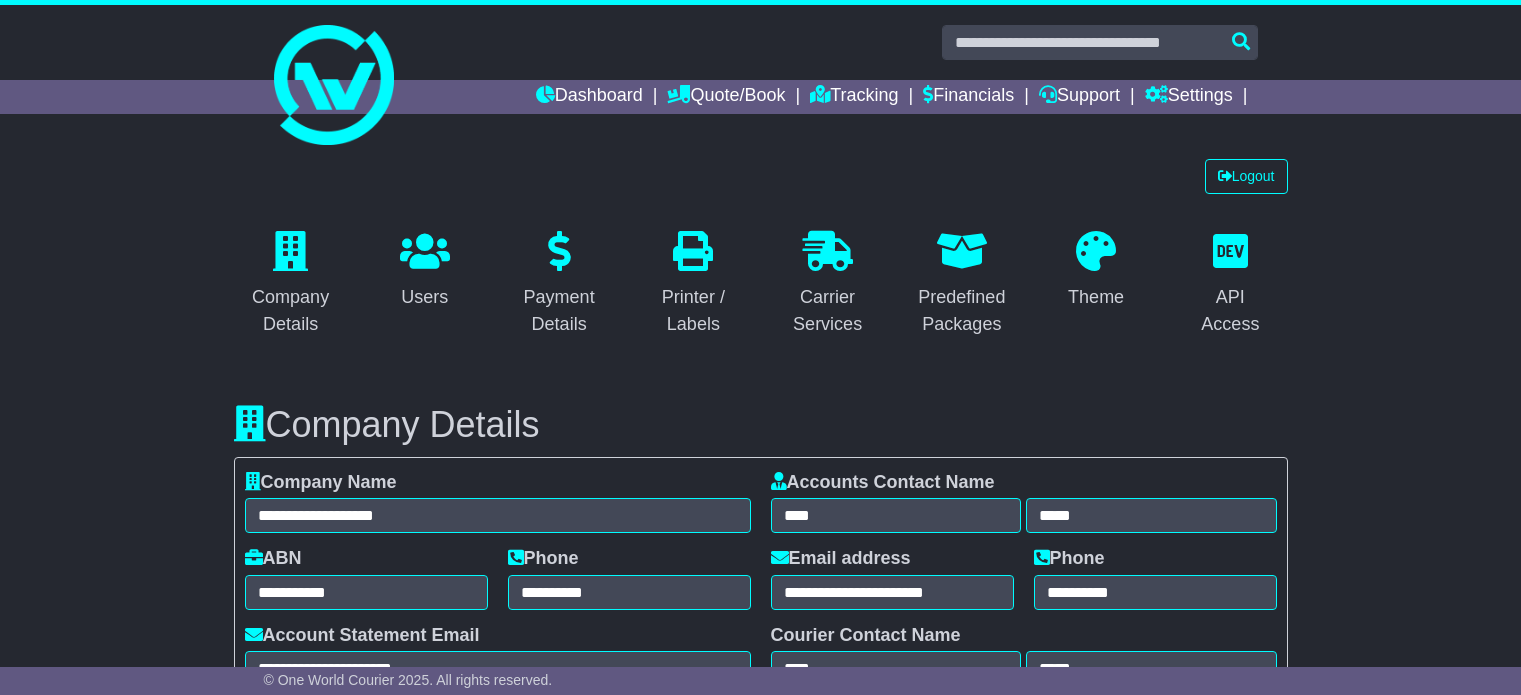 select on "**********" 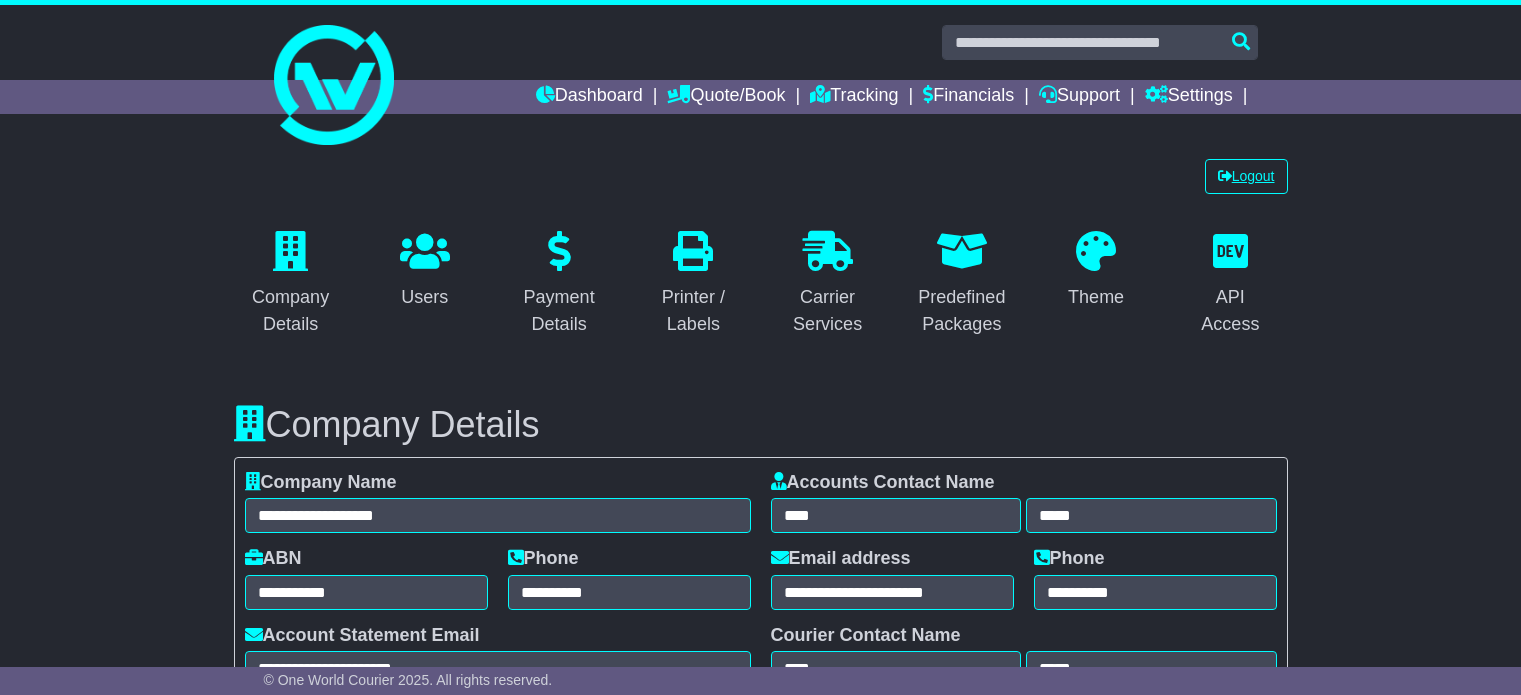 scroll, scrollTop: 0, scrollLeft: 0, axis: both 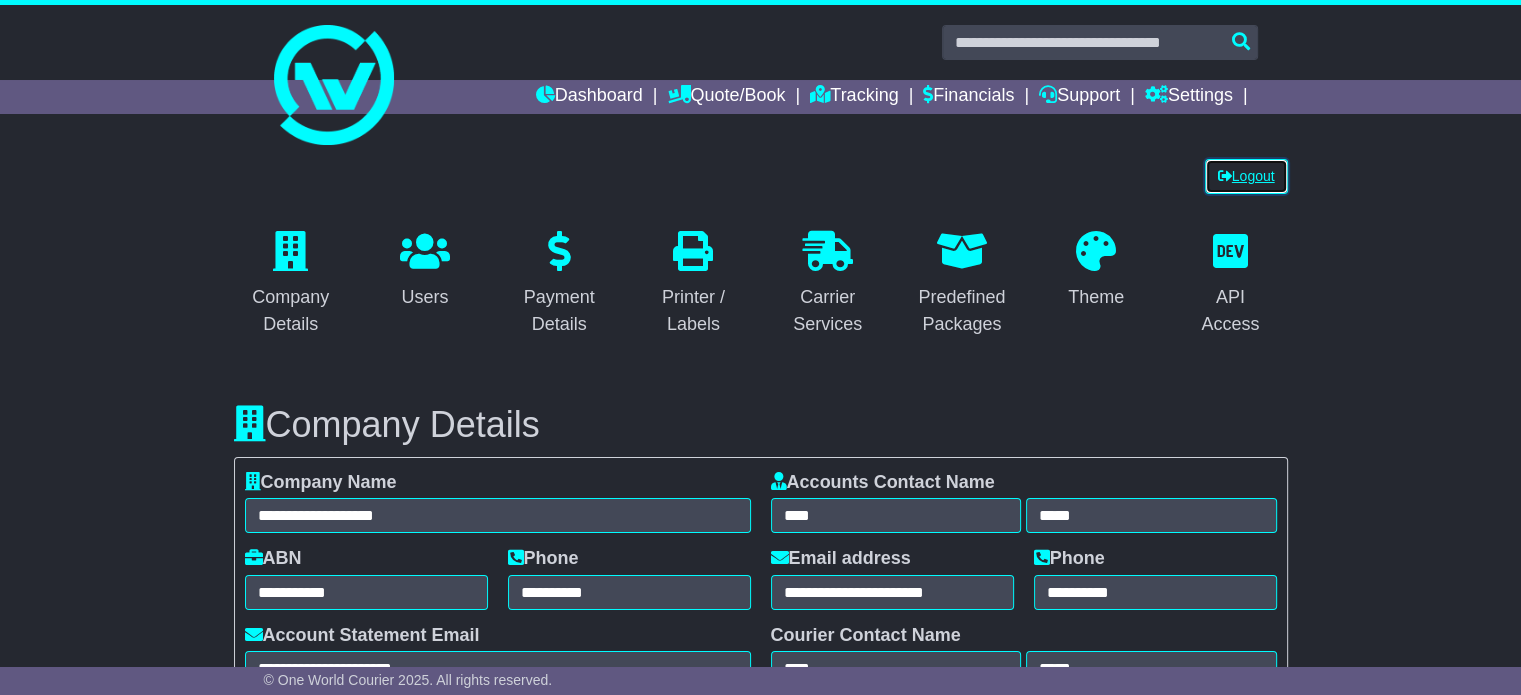 click on "Logout" at bounding box center (1246, 176) 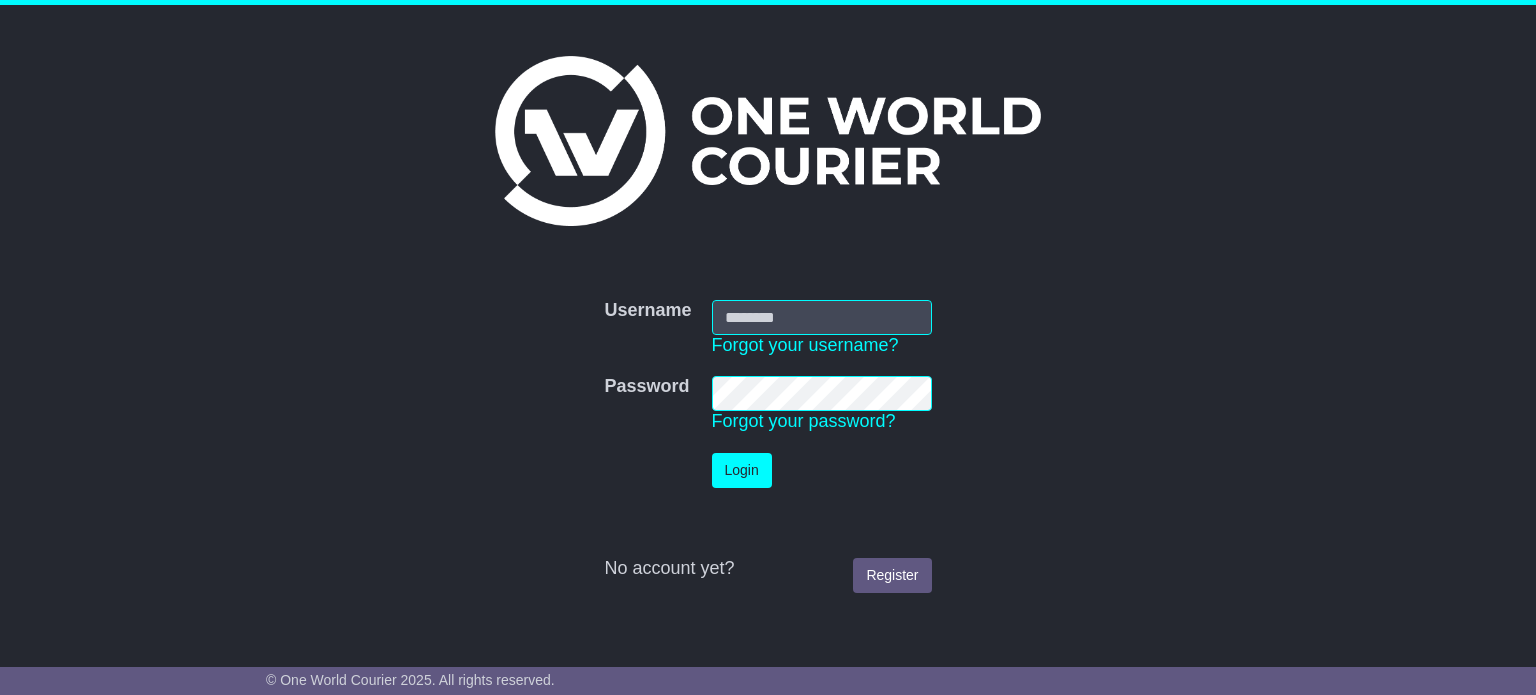 scroll, scrollTop: 0, scrollLeft: 0, axis: both 